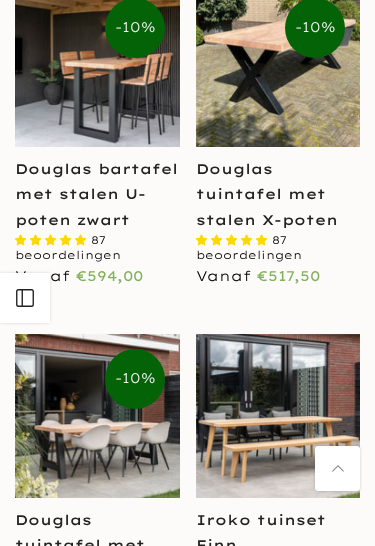 scroll, scrollTop: 758, scrollLeft: 0, axis: vertical 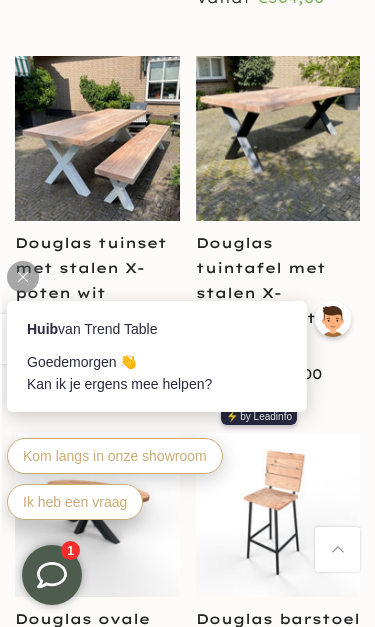click 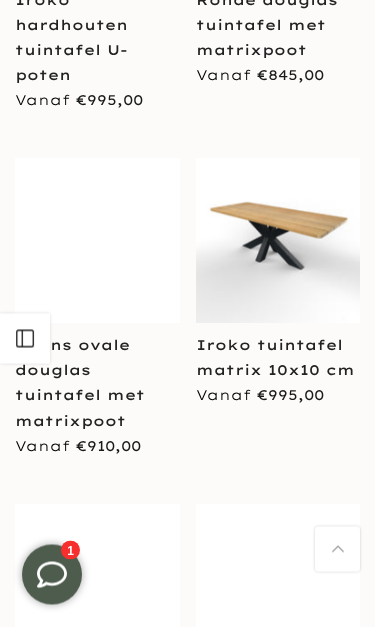 scroll, scrollTop: 6001, scrollLeft: 0, axis: vertical 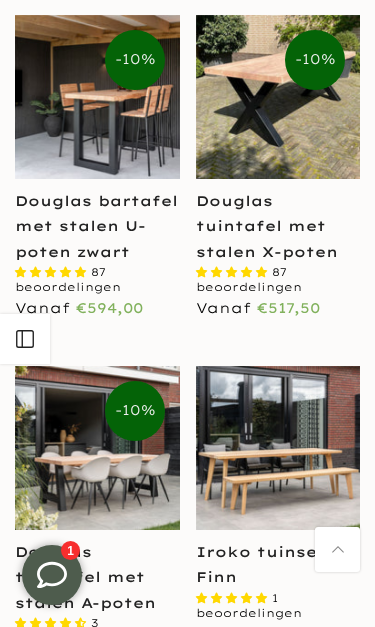 click on "Douglas tuintafel met stalen X-poten" at bounding box center [267, 226] 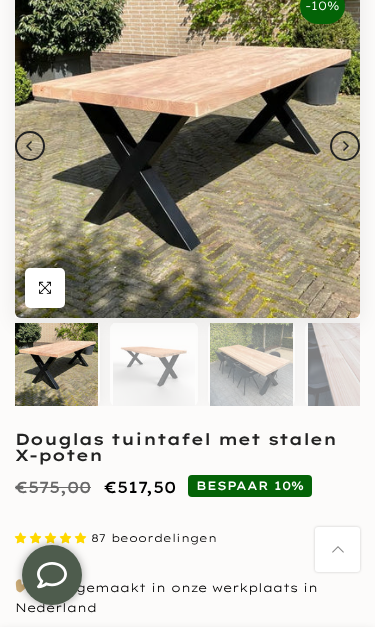 scroll, scrollTop: 235, scrollLeft: 0, axis: vertical 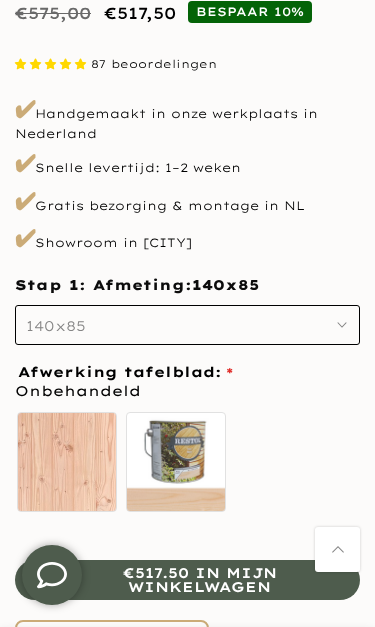 click on "140x85" at bounding box center (187, 325) 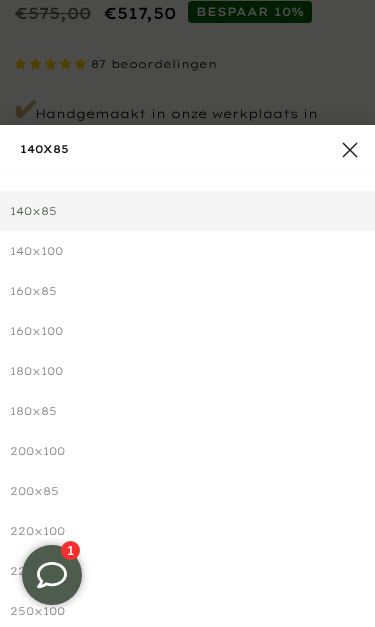 click on "180x85" at bounding box center (187, 411) 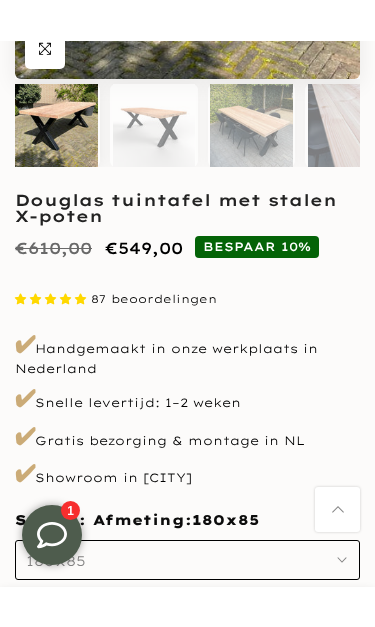 scroll, scrollTop: 703, scrollLeft: 0, axis: vertical 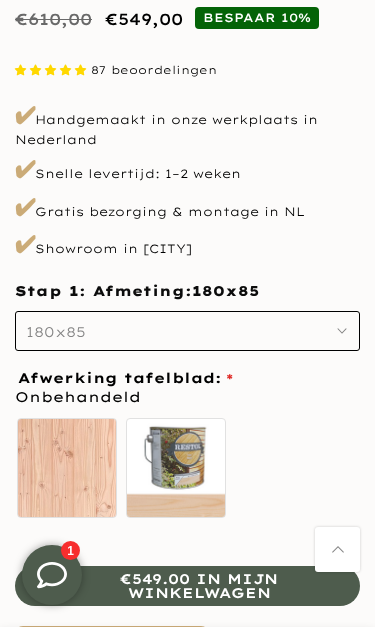 click on "180x85" at bounding box center [187, 331] 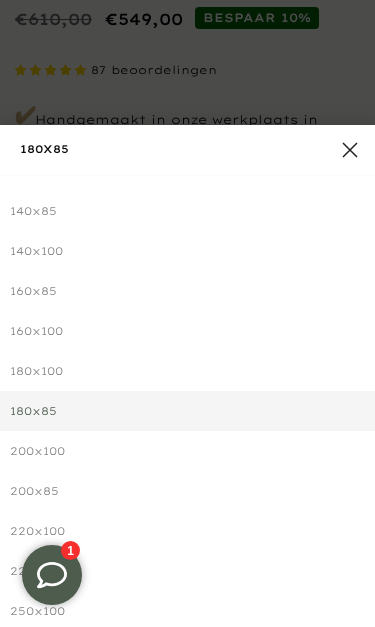 click on "200x100" at bounding box center (187, 451) 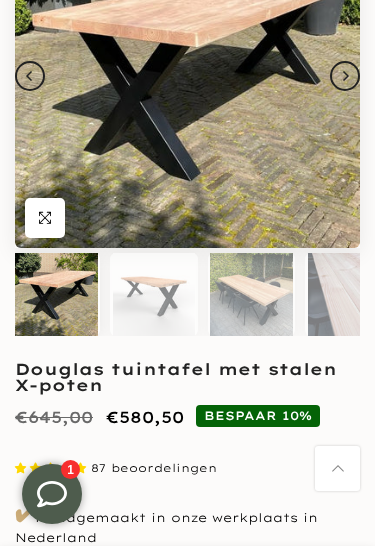 scroll, scrollTop: 186, scrollLeft: 0, axis: vertical 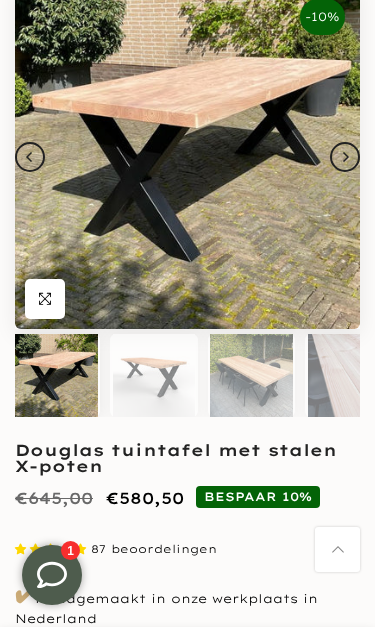 click at bounding box center (251, 375) 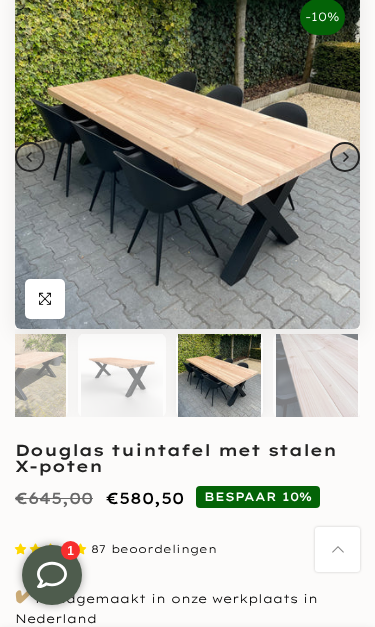 scroll, scrollTop: 0, scrollLeft: 33, axis: horizontal 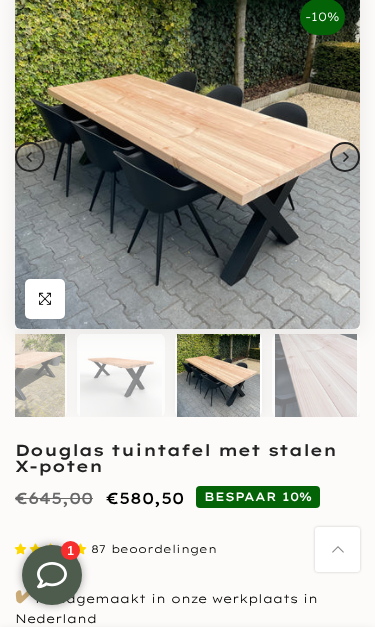 click at bounding box center (187, 156) 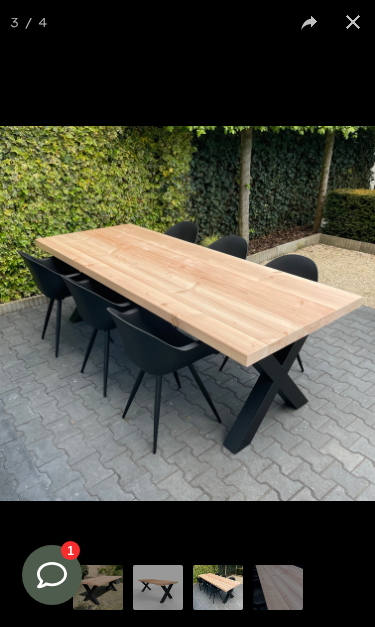 click at bounding box center (187, 313) 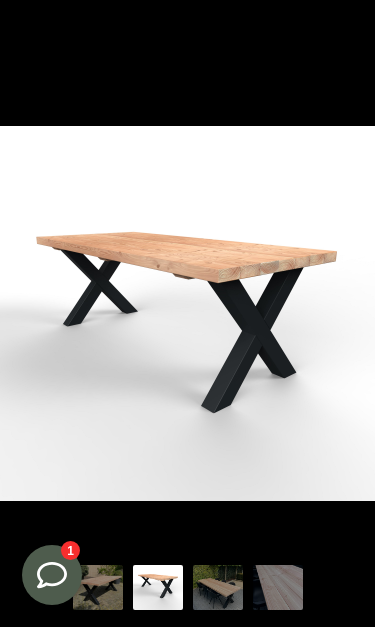 click at bounding box center [187, 313] 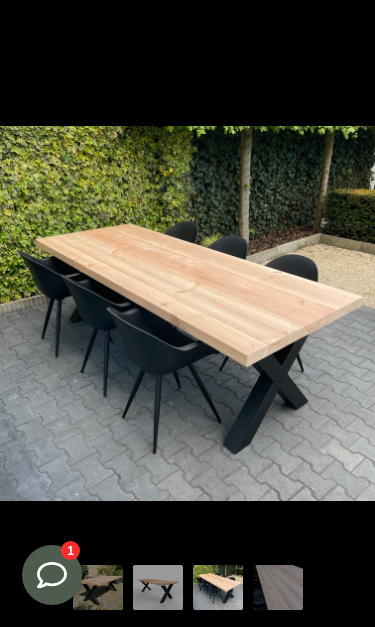 click at bounding box center (187, 313) 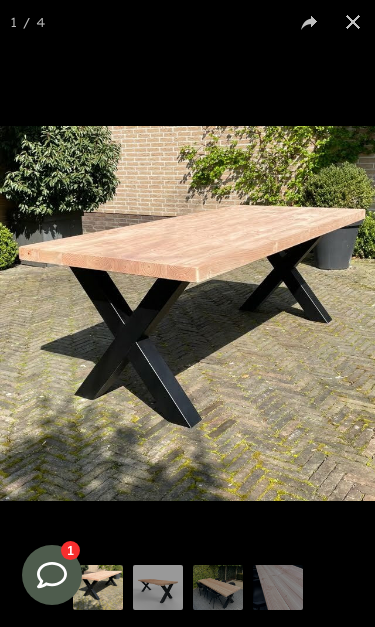click at bounding box center [353, 22] 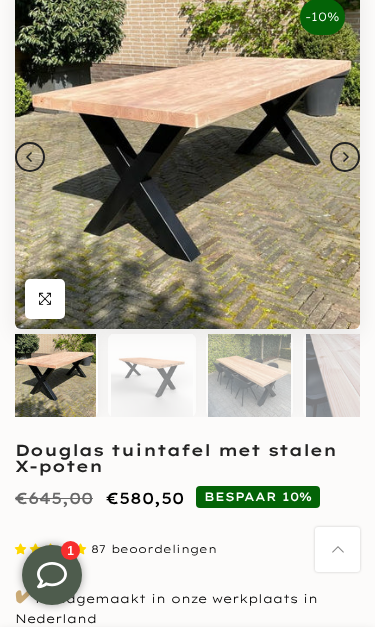 scroll, scrollTop: 0, scrollLeft: 0, axis: both 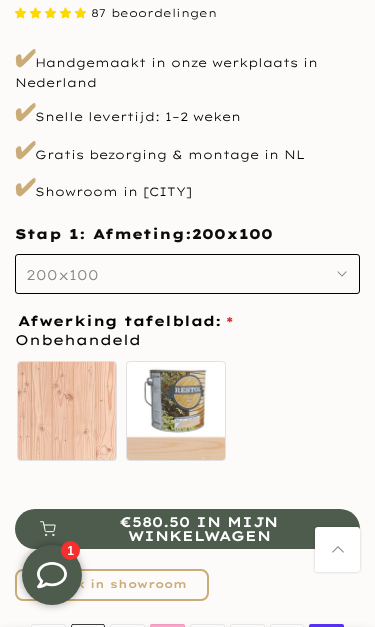 click on "200x100" at bounding box center (187, 274) 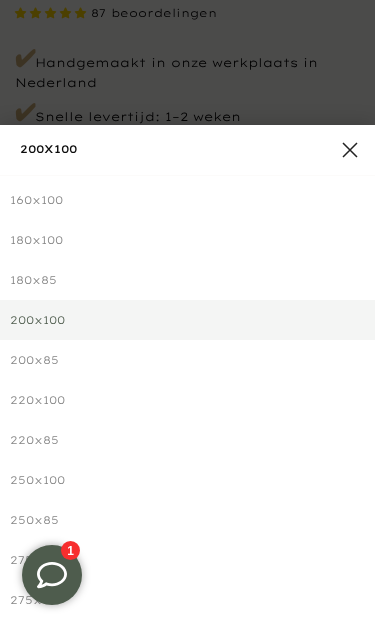 scroll, scrollTop: 132, scrollLeft: 0, axis: vertical 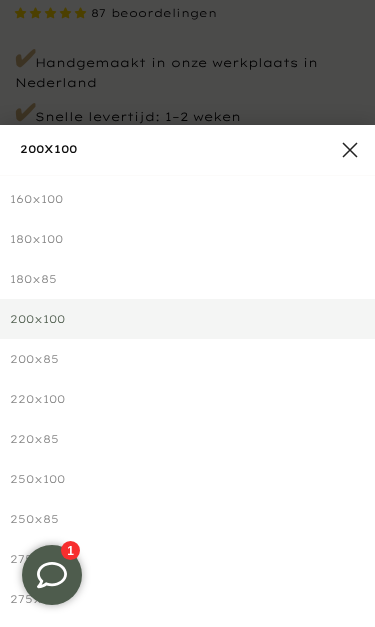 click on "200x85" at bounding box center (187, 359) 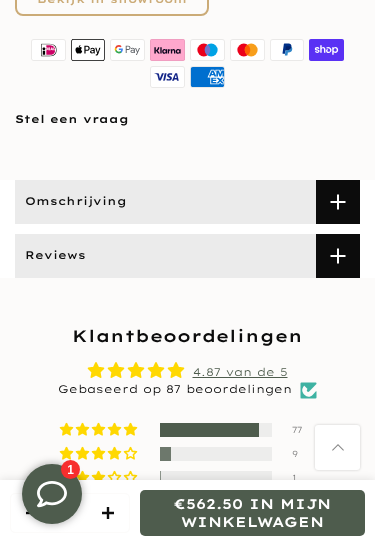 click at bounding box center (338, 202) 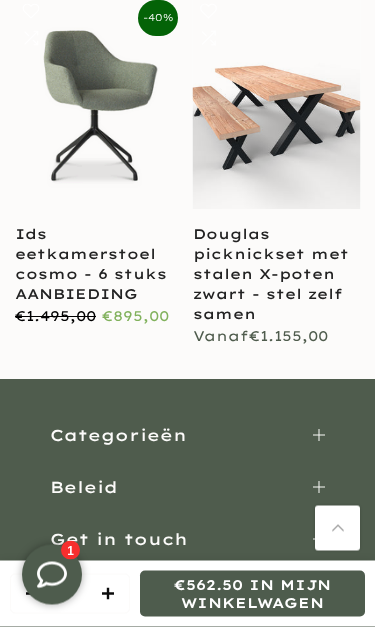 scroll, scrollTop: 4765, scrollLeft: 0, axis: vertical 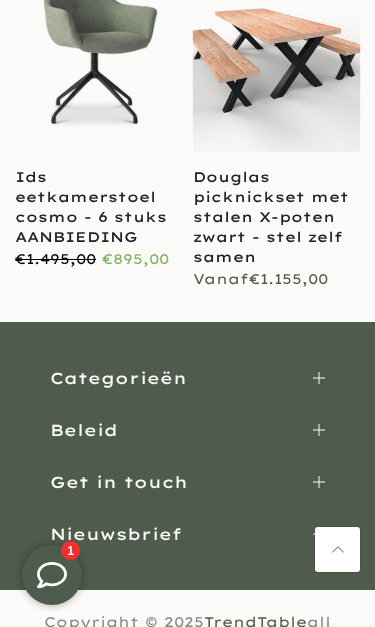click on "Categorieën" at bounding box center [187, 378] 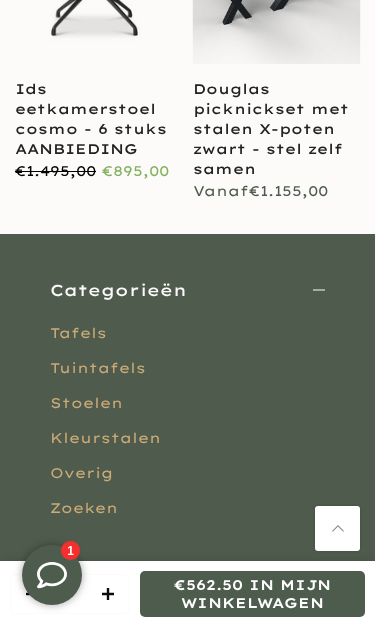 scroll, scrollTop: 4855, scrollLeft: 0, axis: vertical 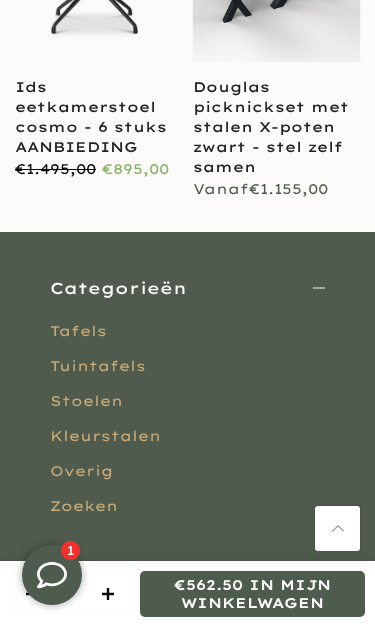 click on "Stoelen" at bounding box center [86, 401] 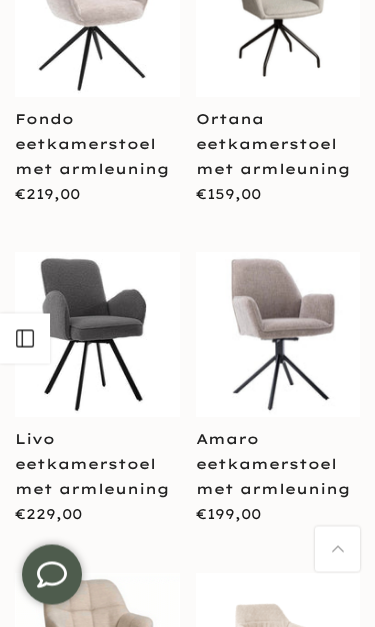 scroll, scrollTop: 537, scrollLeft: 0, axis: vertical 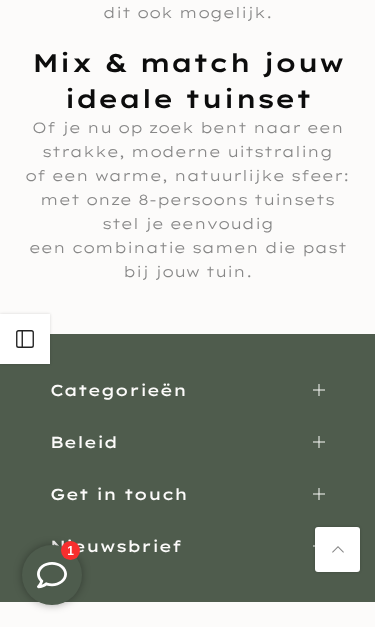 click at bounding box center (319, 390) 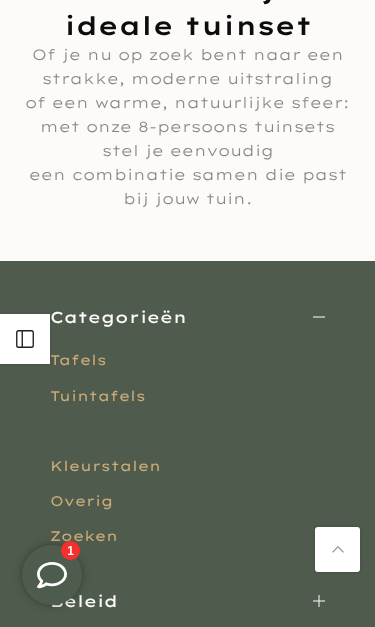 scroll, scrollTop: 20668, scrollLeft: 0, axis: vertical 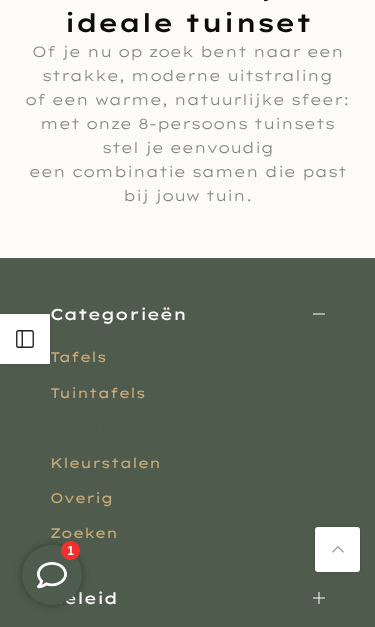click on "Tafels" at bounding box center [78, 357] 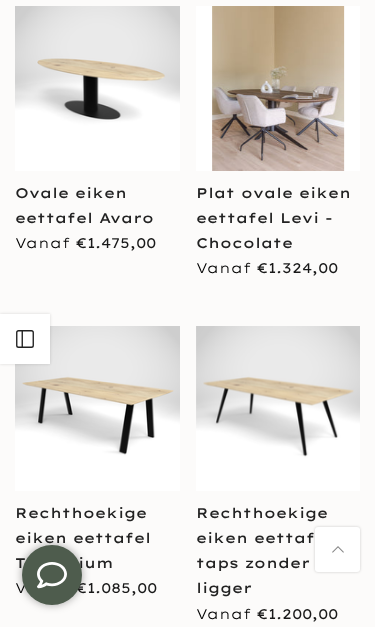 scroll, scrollTop: 365, scrollLeft: 0, axis: vertical 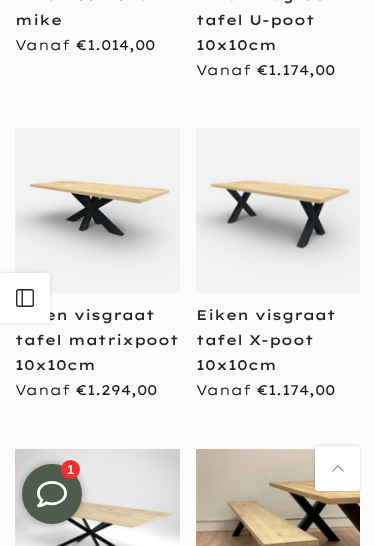 click at bounding box center [278, 210] 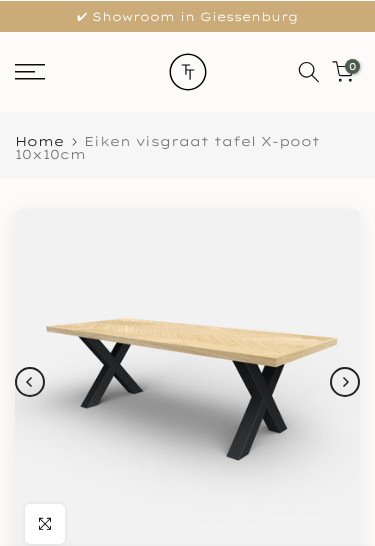 scroll, scrollTop: 71, scrollLeft: 0, axis: vertical 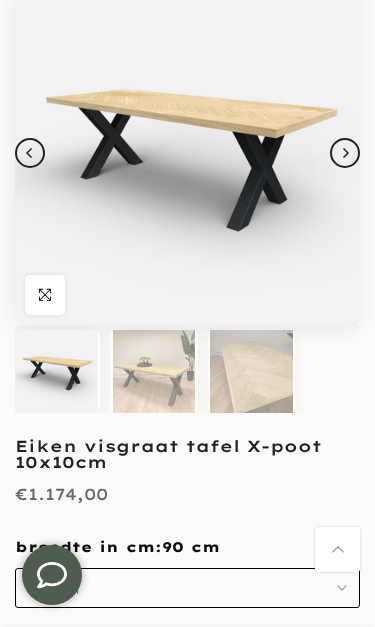 click at bounding box center (251, 371) 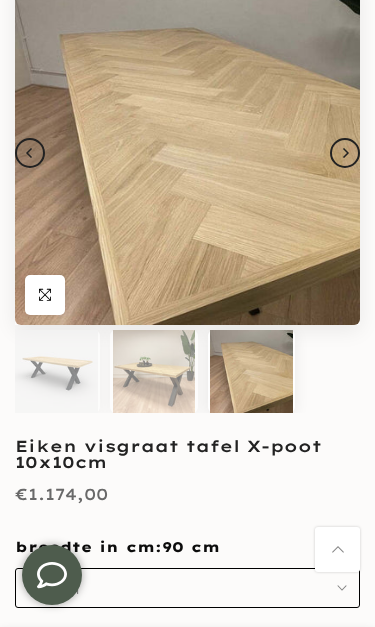 scroll, scrollTop: 0, scrollLeft: 3, axis: horizontal 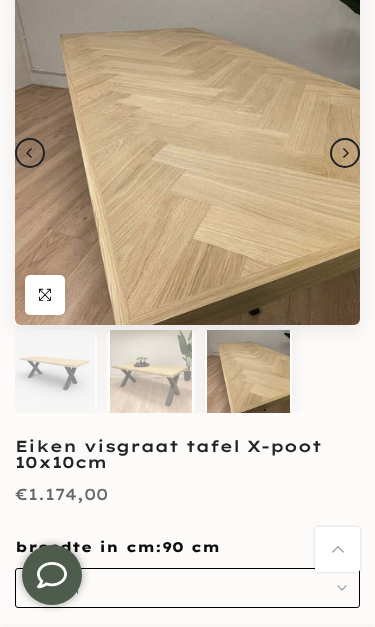 click at bounding box center (151, 371) 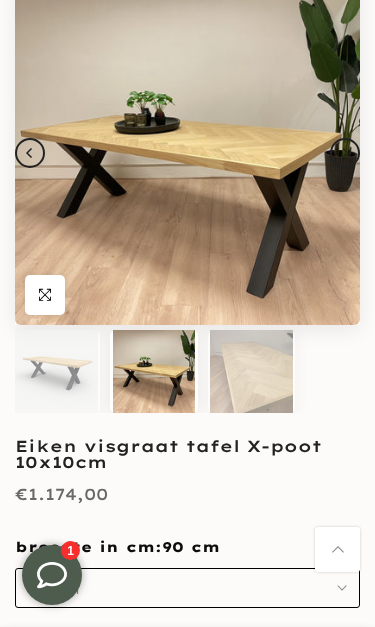 scroll, scrollTop: 0, scrollLeft: 0, axis: both 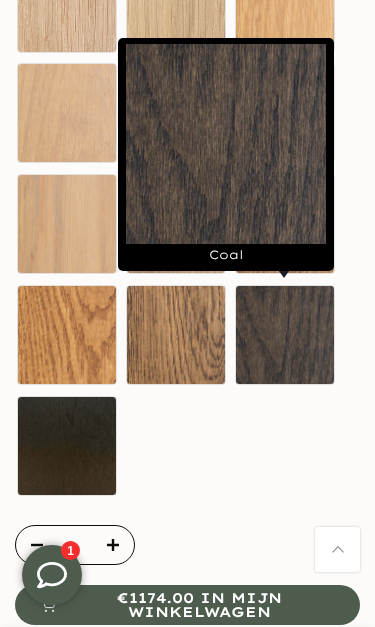 click on "Coal" at bounding box center [285, 335] 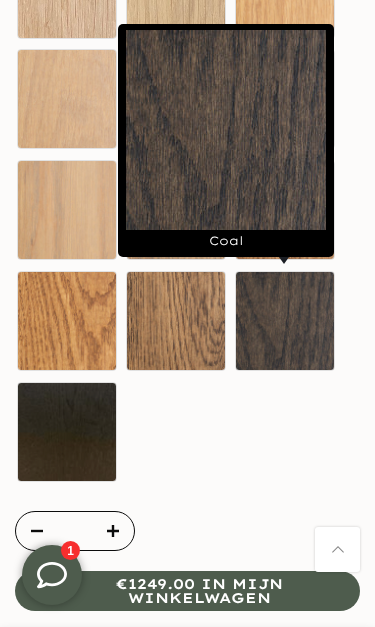click on "Coal" at bounding box center [285, 321] 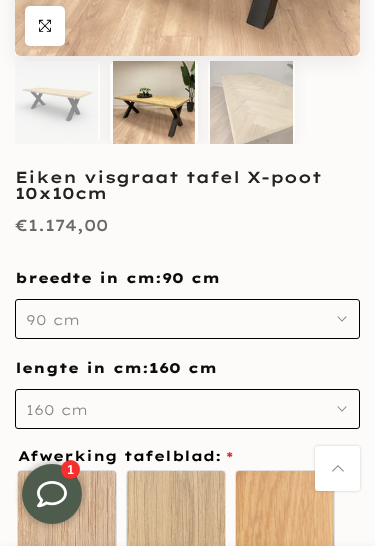 scroll, scrollTop: 0, scrollLeft: 0, axis: both 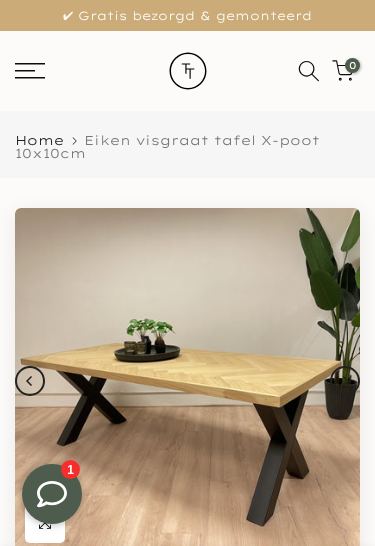 click on "✔ Gratis bezorgd & gemonteerd" at bounding box center (187, 16) 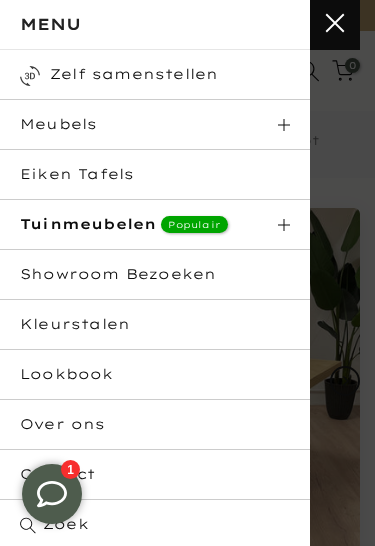 click on "Showroom Bezoeken" at bounding box center [155, 275] 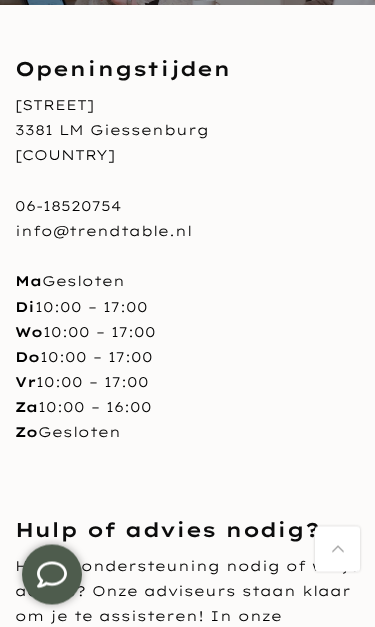 scroll, scrollTop: 0, scrollLeft: 0, axis: both 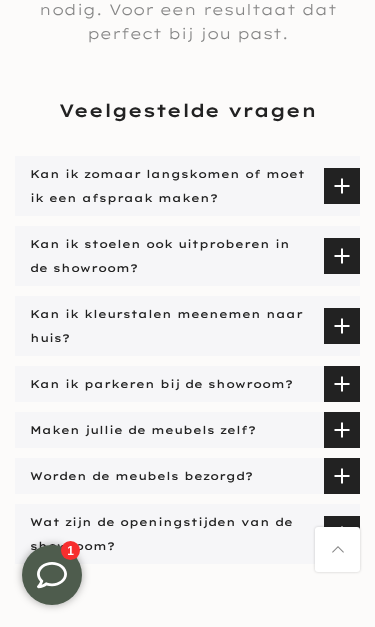 click at bounding box center (342, 186) 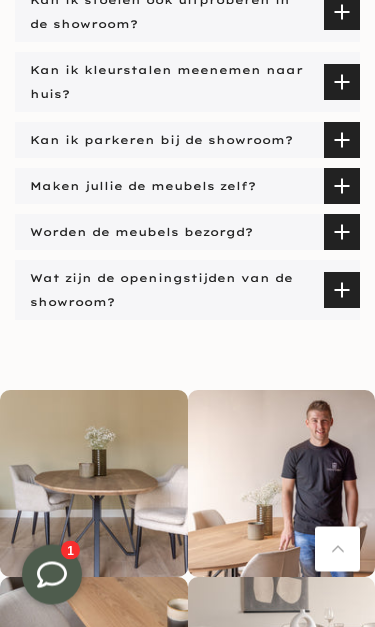 scroll, scrollTop: 3778, scrollLeft: 0, axis: vertical 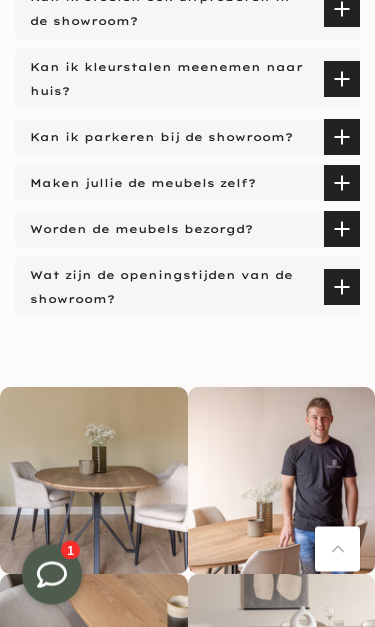 click at bounding box center (342, 184) 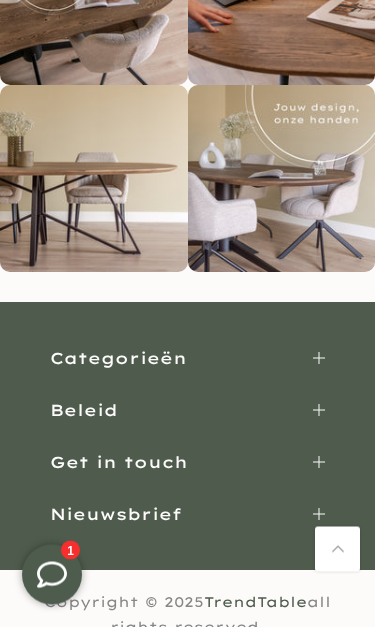 scroll, scrollTop: 4610, scrollLeft: 0, axis: vertical 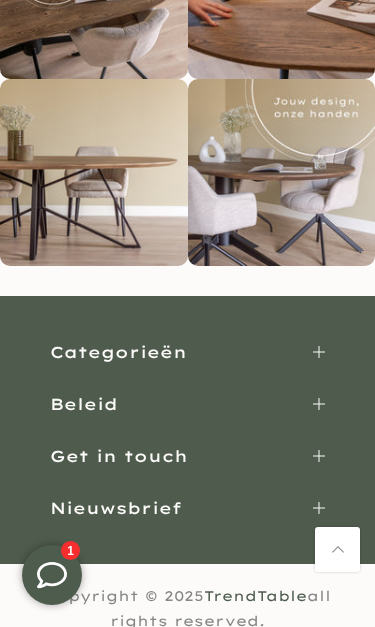 click at bounding box center (319, 352) 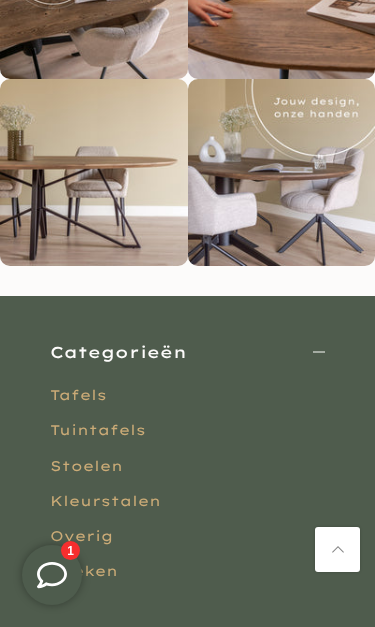 click on "Tuintafels" at bounding box center [98, 430] 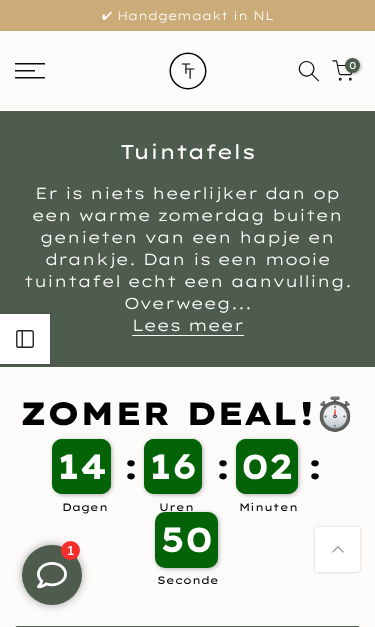 scroll, scrollTop: 640, scrollLeft: 0, axis: vertical 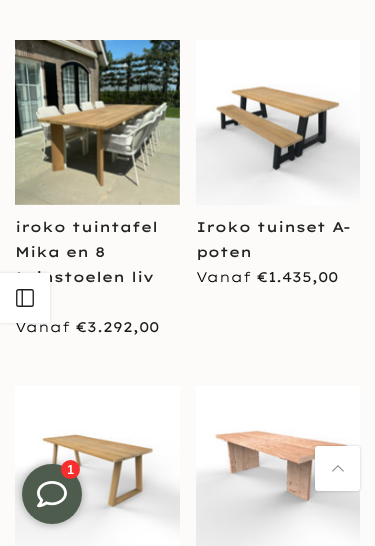 click on "iroko tuintafel Mika en 8 tuinstoelen liv wit" at bounding box center [86, 265] 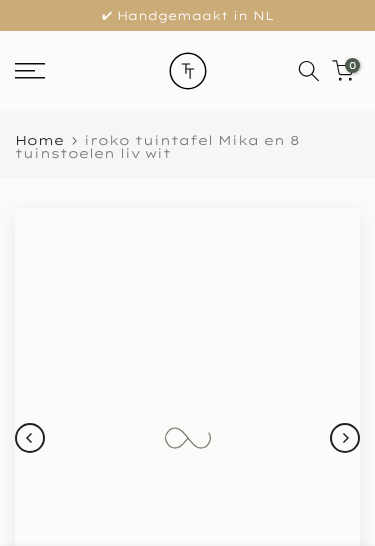 scroll, scrollTop: 0, scrollLeft: 0, axis: both 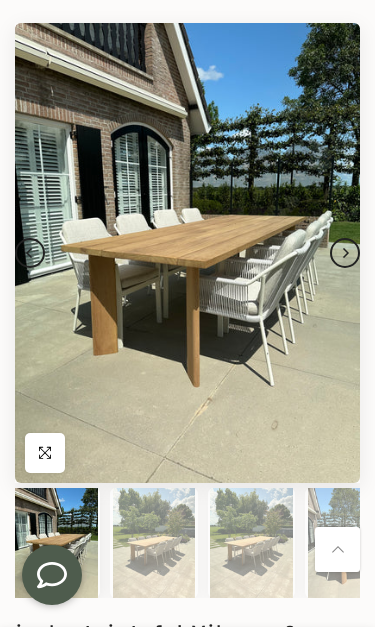 click 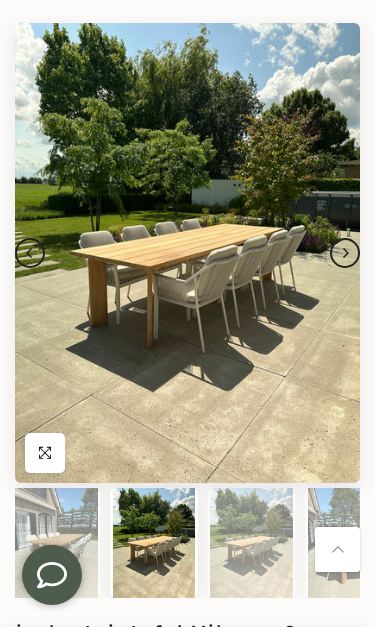 click 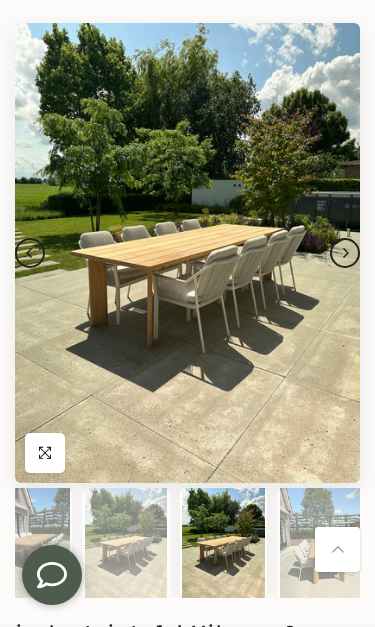 scroll, scrollTop: 0, scrollLeft: 33, axis: horizontal 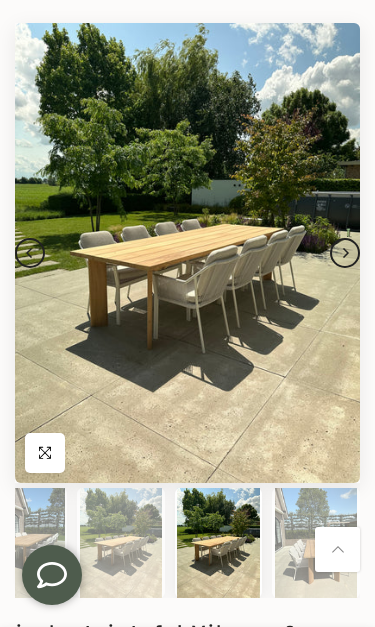 click 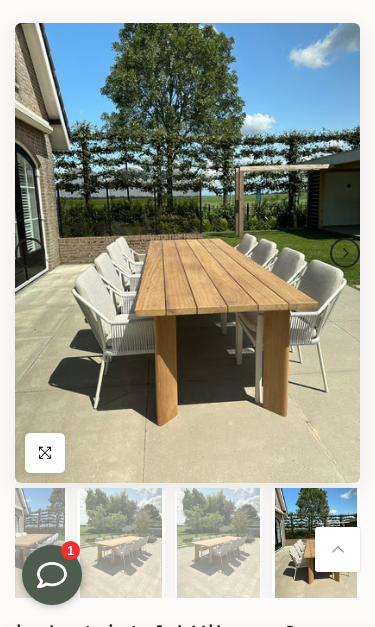 click 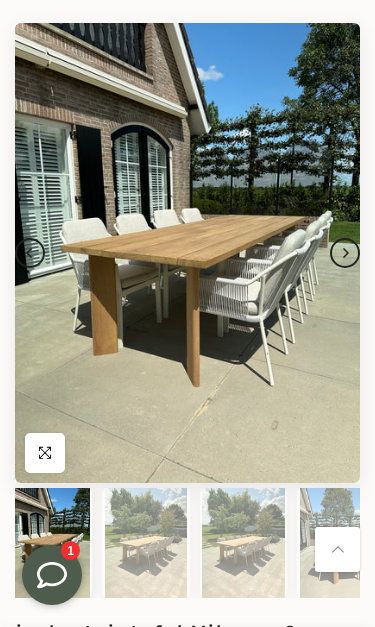 scroll, scrollTop: 0, scrollLeft: 0, axis: both 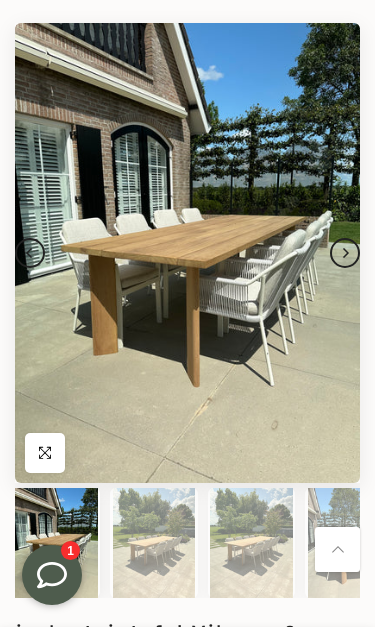 click 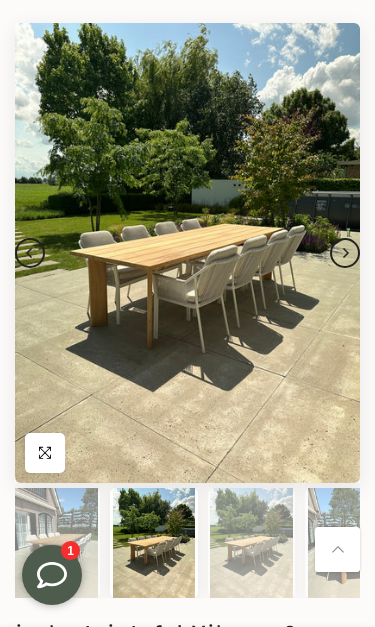 click 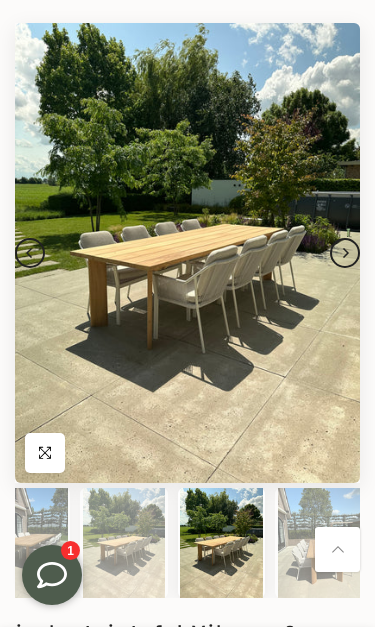 scroll, scrollTop: 0, scrollLeft: 33, axis: horizontal 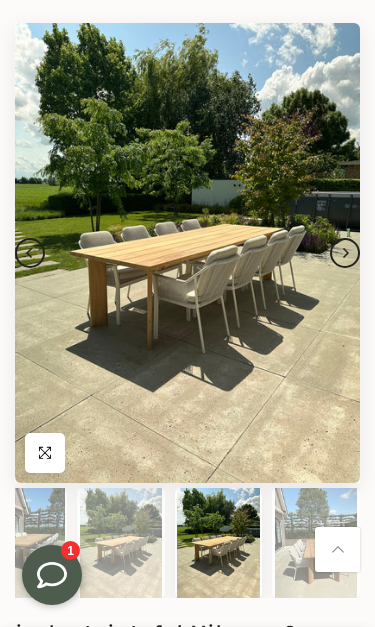 click at bounding box center (345, 253) 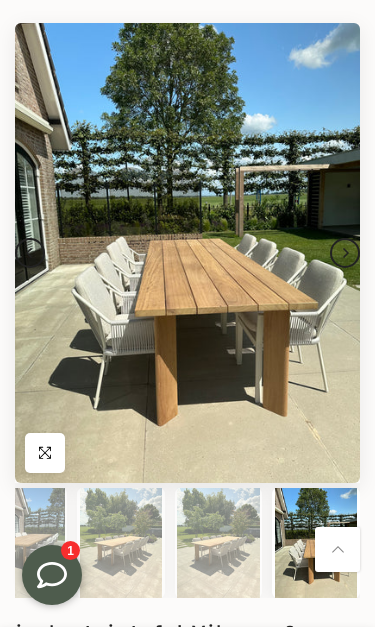 click at bounding box center [345, 253] 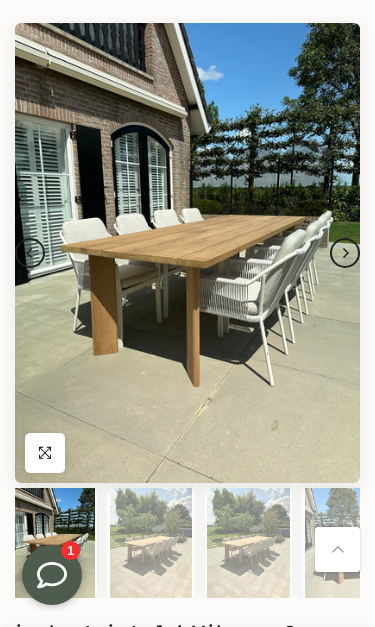 scroll, scrollTop: 0, scrollLeft: 0, axis: both 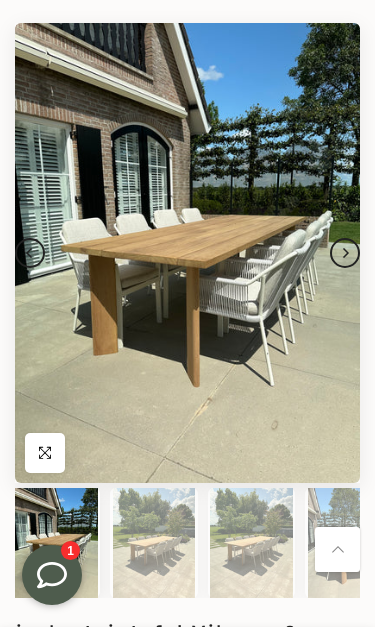 click at bounding box center [345, 253] 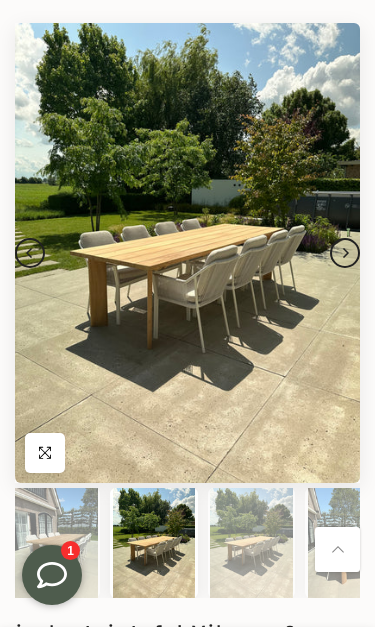 click 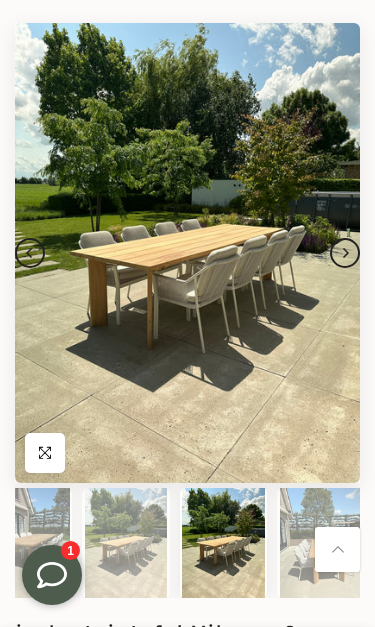 scroll, scrollTop: 0, scrollLeft: 33, axis: horizontal 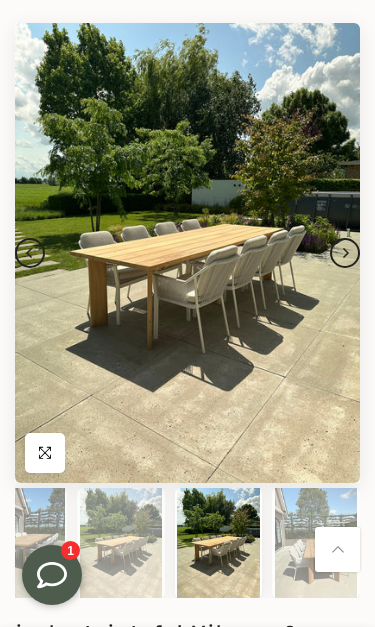 click 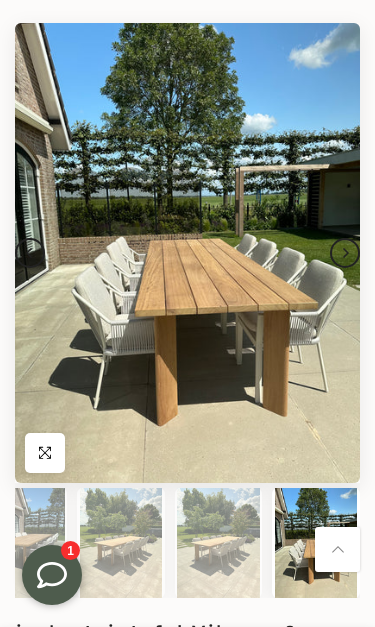 click 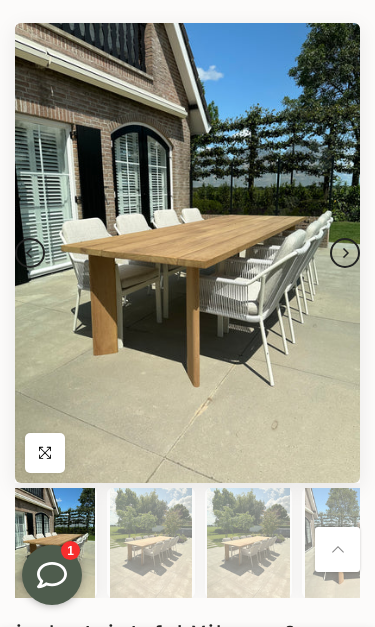 scroll, scrollTop: 0, scrollLeft: 0, axis: both 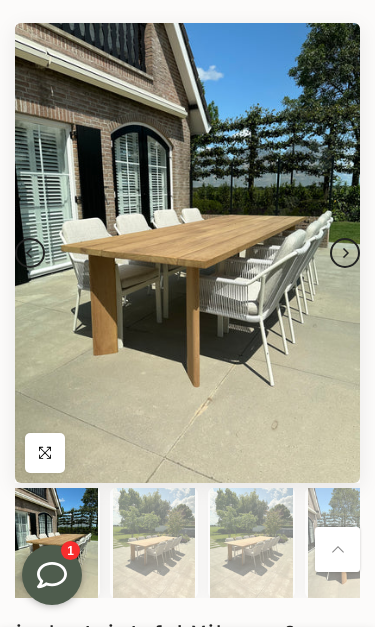 click 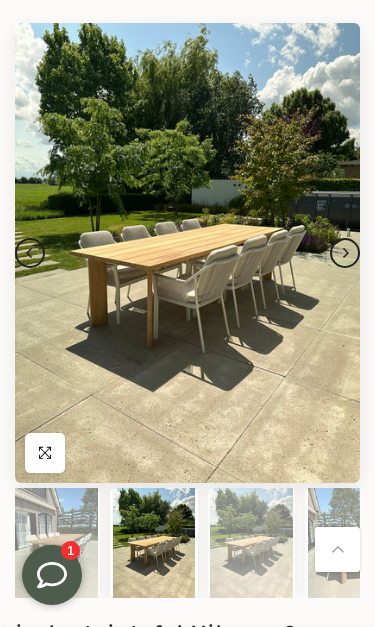 click 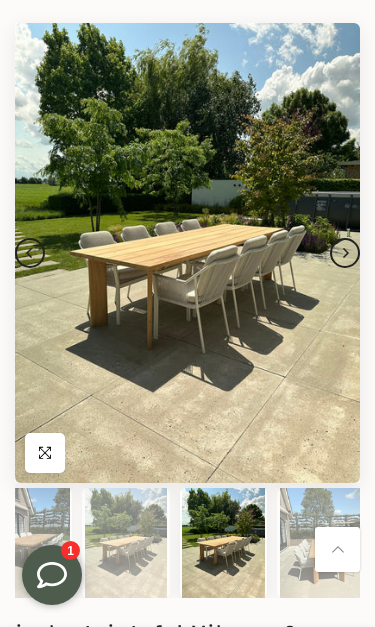 scroll, scrollTop: 0, scrollLeft: 33, axis: horizontal 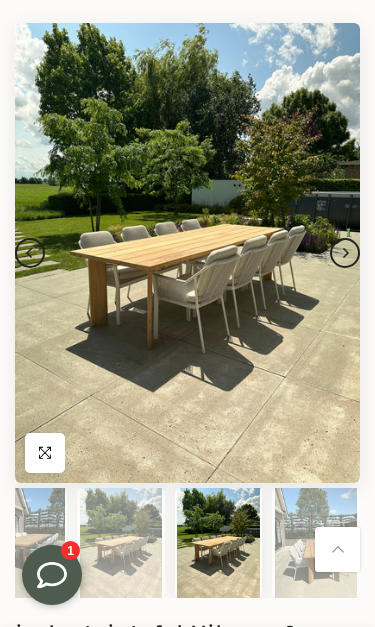click 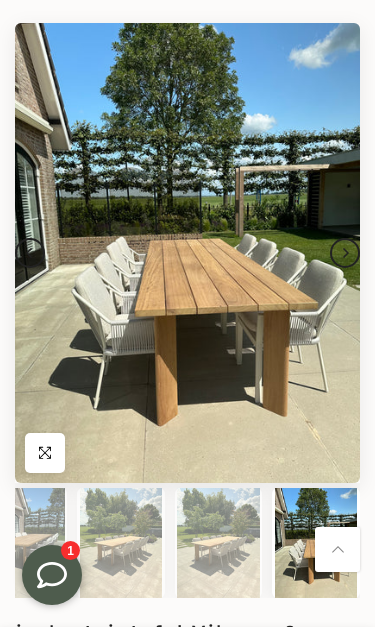 click at bounding box center (345, 253) 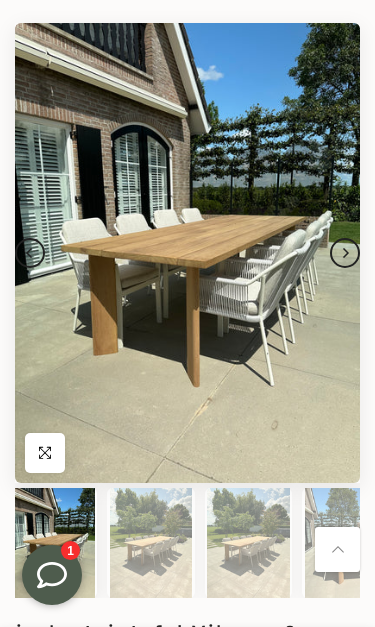 scroll, scrollTop: 0, scrollLeft: 0, axis: both 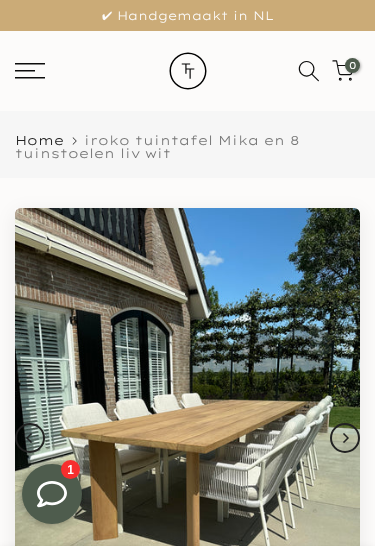 click 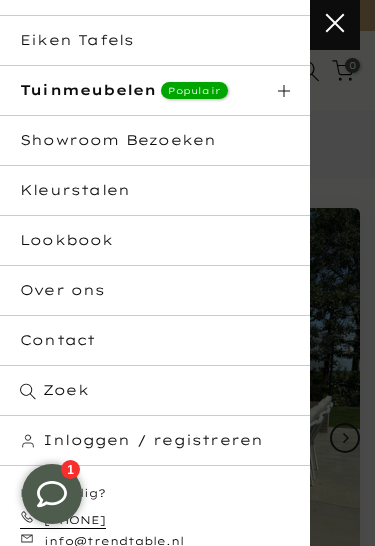 scroll, scrollTop: 134, scrollLeft: 0, axis: vertical 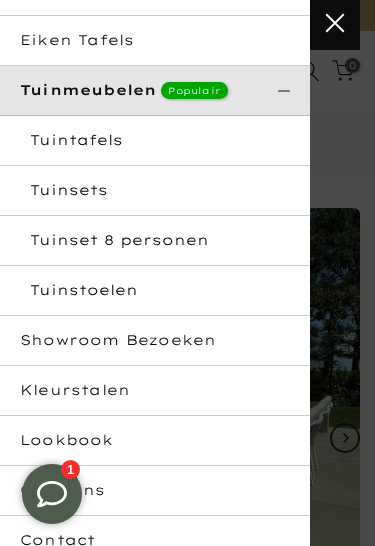 click on "Tuinstoelen" at bounding box center (155, 291) 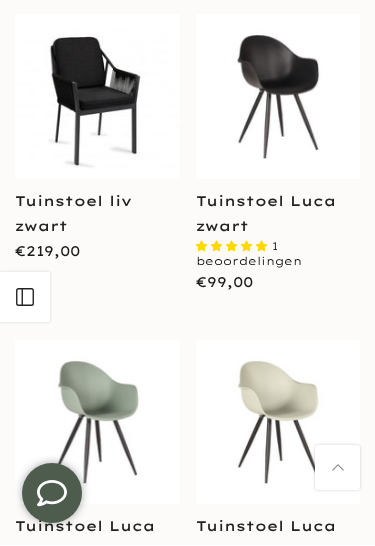 scroll, scrollTop: 472, scrollLeft: 0, axis: vertical 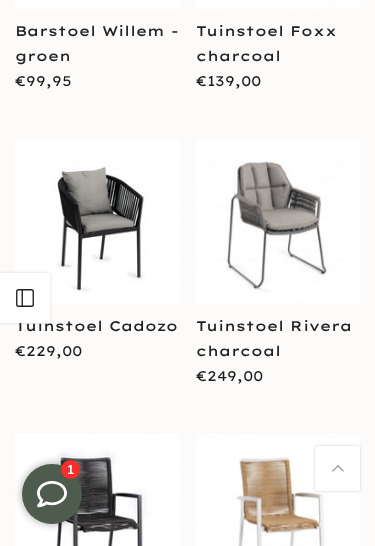 click at bounding box center (278, 221) 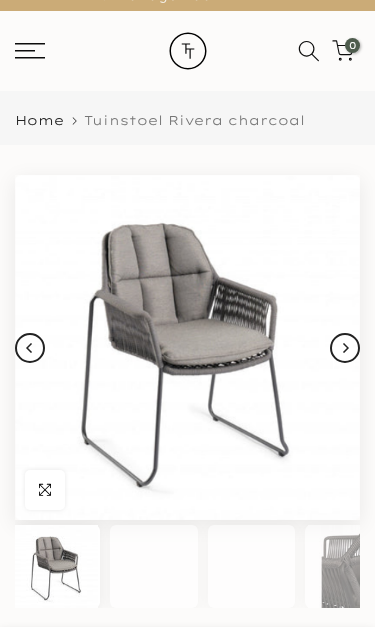 scroll, scrollTop: 20, scrollLeft: 0, axis: vertical 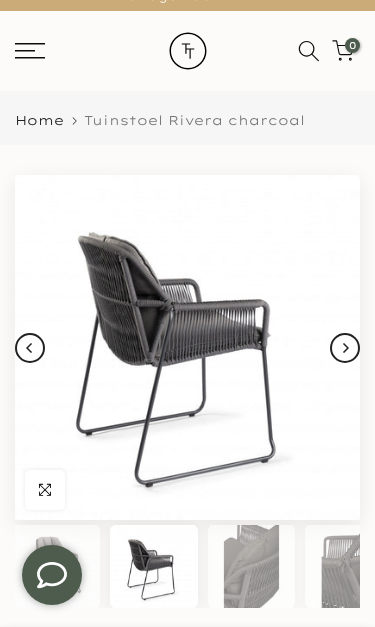 click 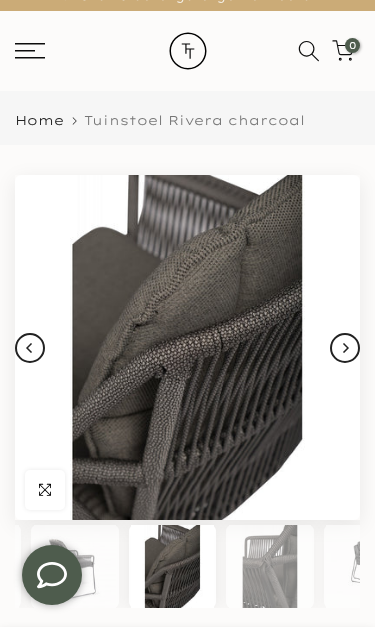 scroll, scrollTop: 0, scrollLeft: 93, axis: horizontal 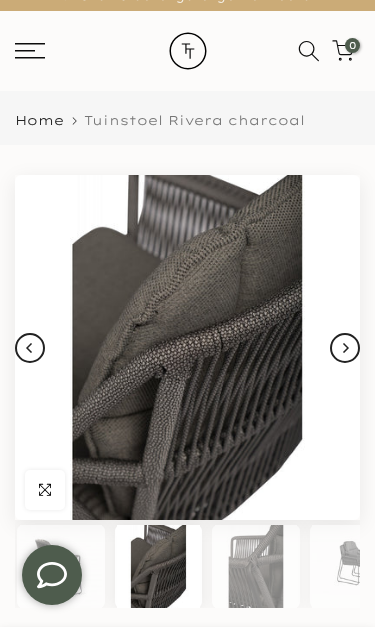 click at bounding box center (345, 348) 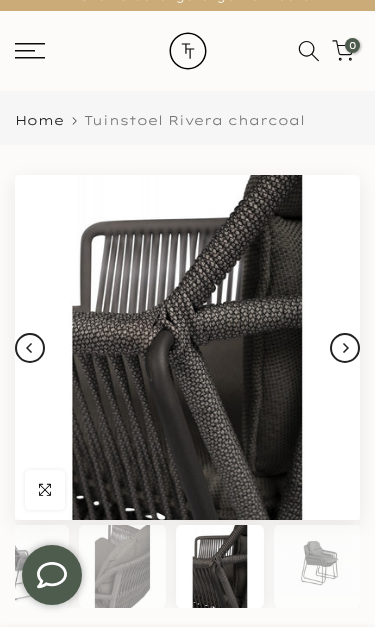 scroll, scrollTop: 0, scrollLeft: 130, axis: horizontal 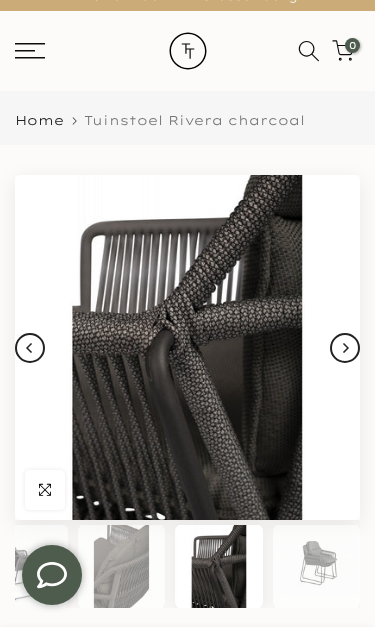 click 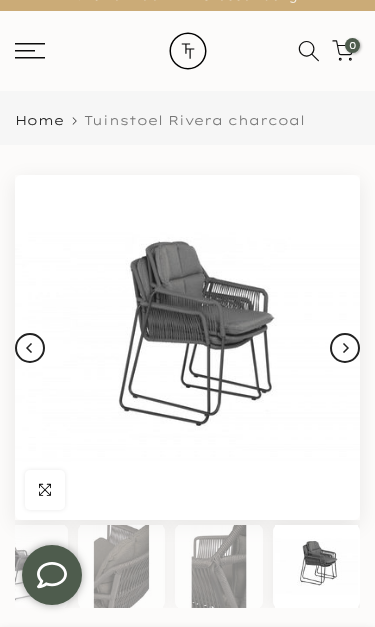 click at bounding box center (345, 348) 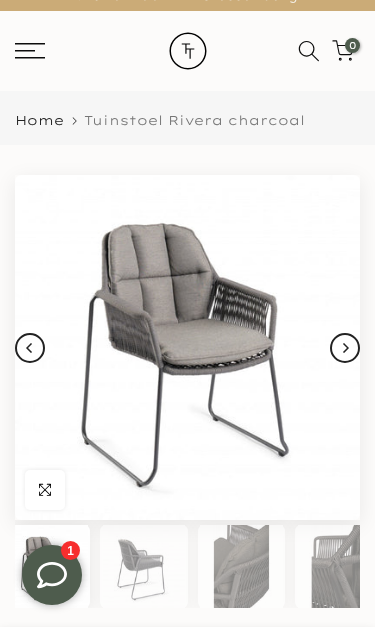 scroll, scrollTop: 0, scrollLeft: 0, axis: both 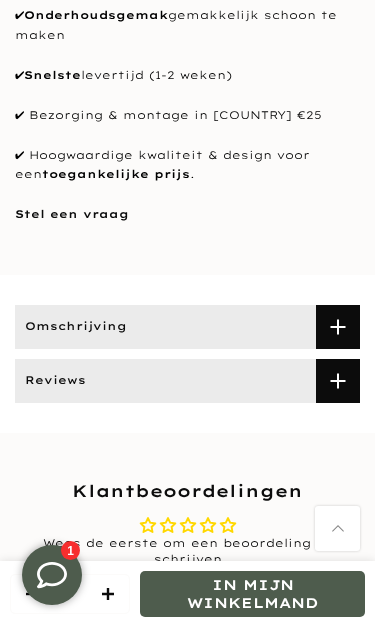 click at bounding box center [338, 327] 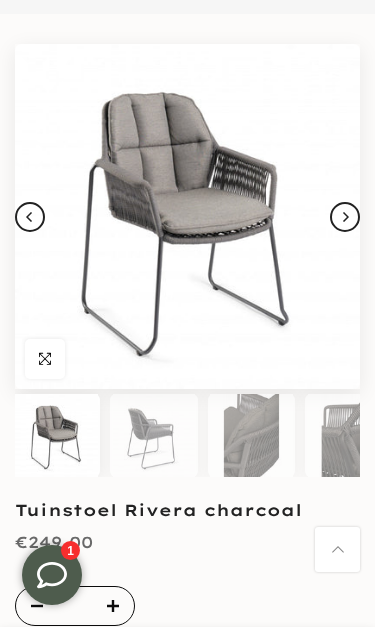 scroll, scrollTop: 153, scrollLeft: 0, axis: vertical 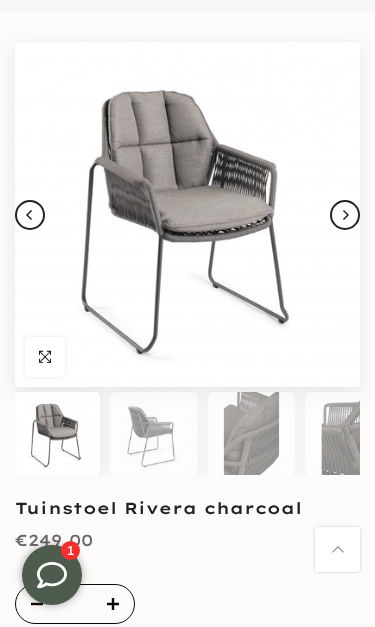 click 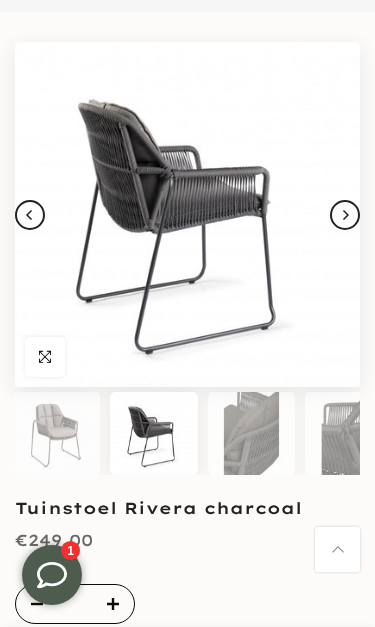 click 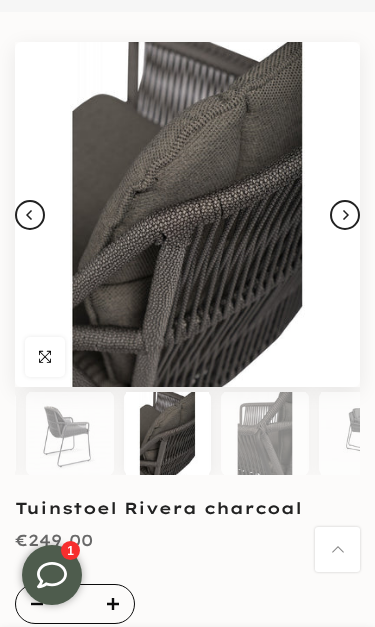 scroll, scrollTop: 0, scrollLeft: 93, axis: horizontal 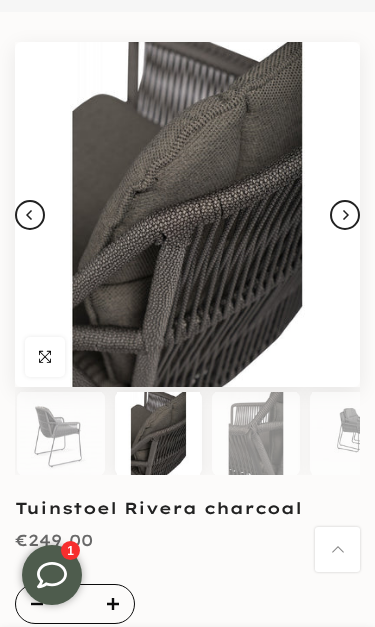 click at bounding box center [345, 215] 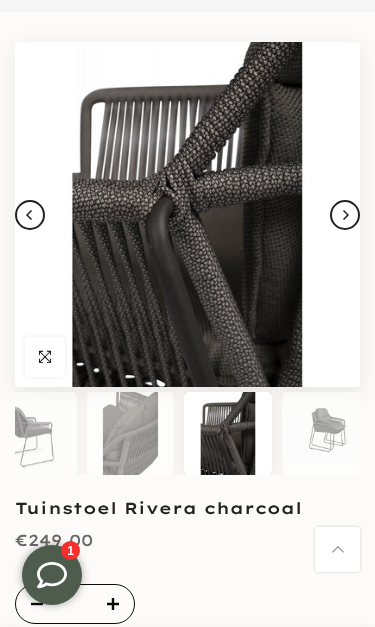 scroll, scrollTop: 0, scrollLeft: 130, axis: horizontal 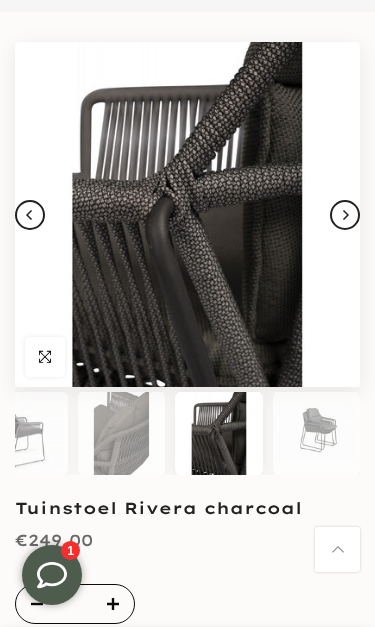 click 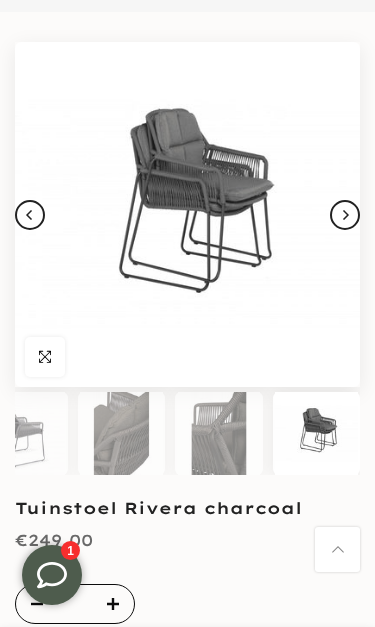 click 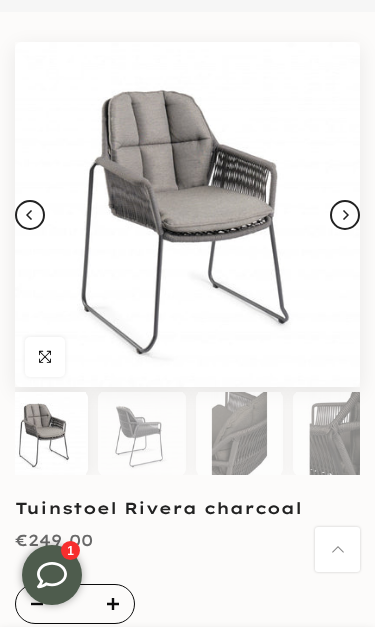 scroll, scrollTop: 0, scrollLeft: 0, axis: both 